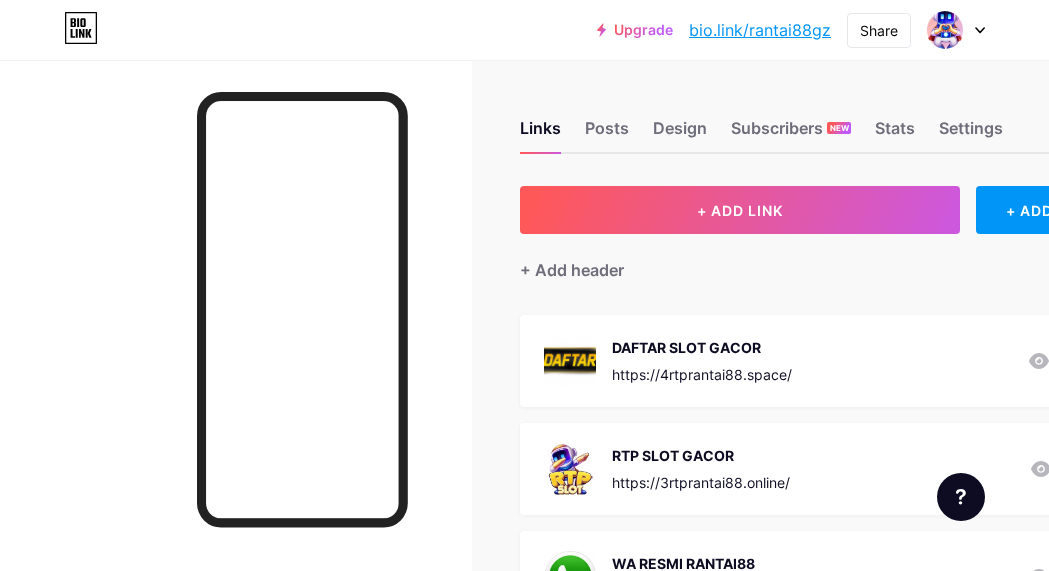 scroll, scrollTop: 0, scrollLeft: 0, axis: both 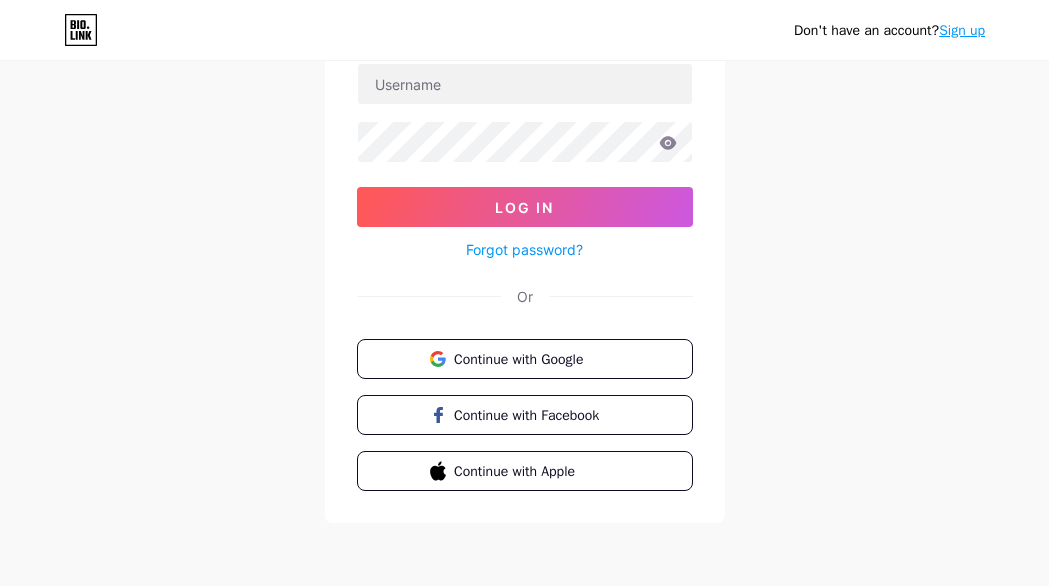 click on "Sign up" at bounding box center (962, 30) 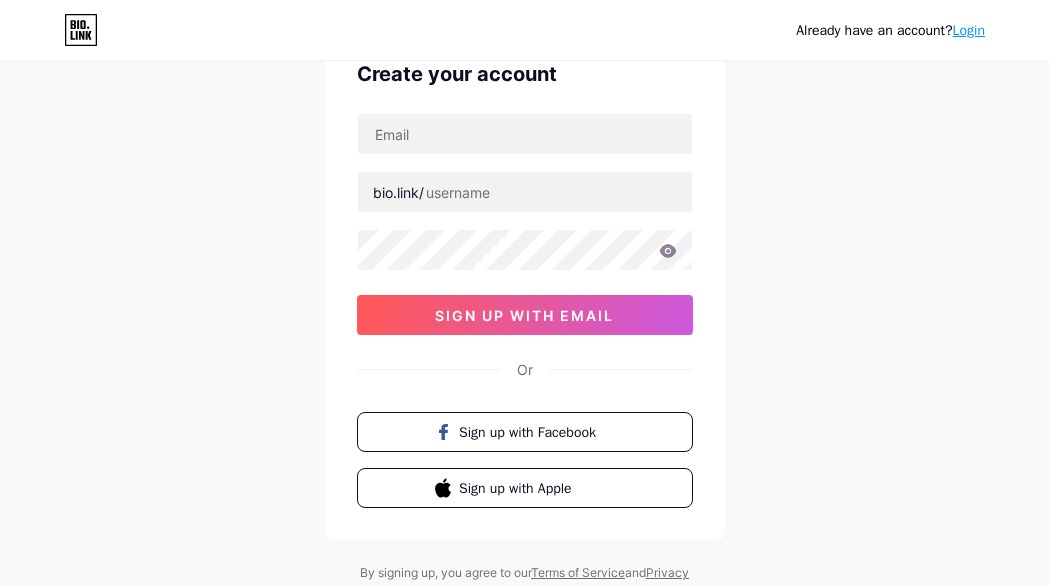scroll, scrollTop: 0, scrollLeft: 0, axis: both 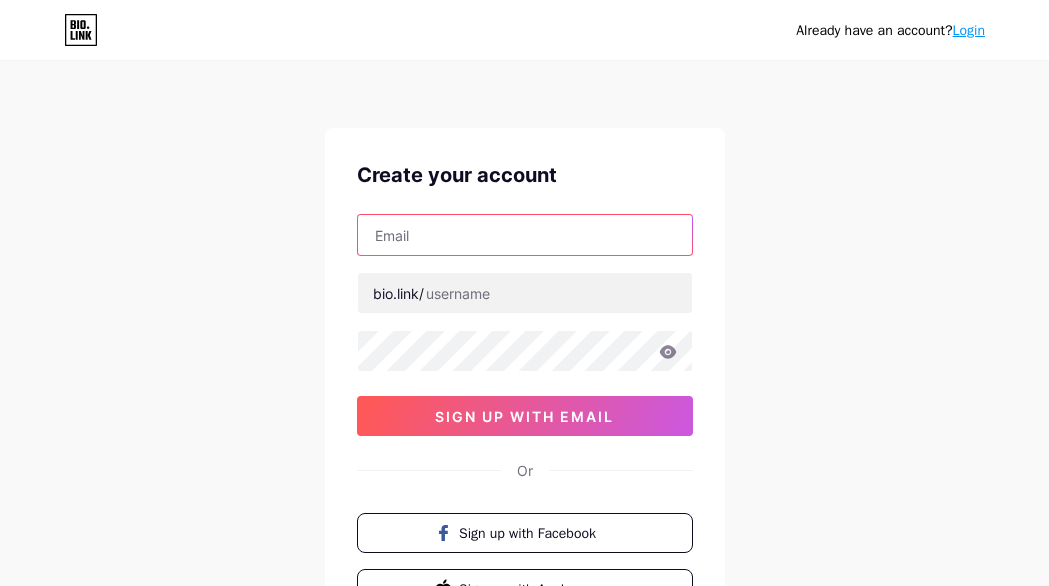 click at bounding box center (525, 235) 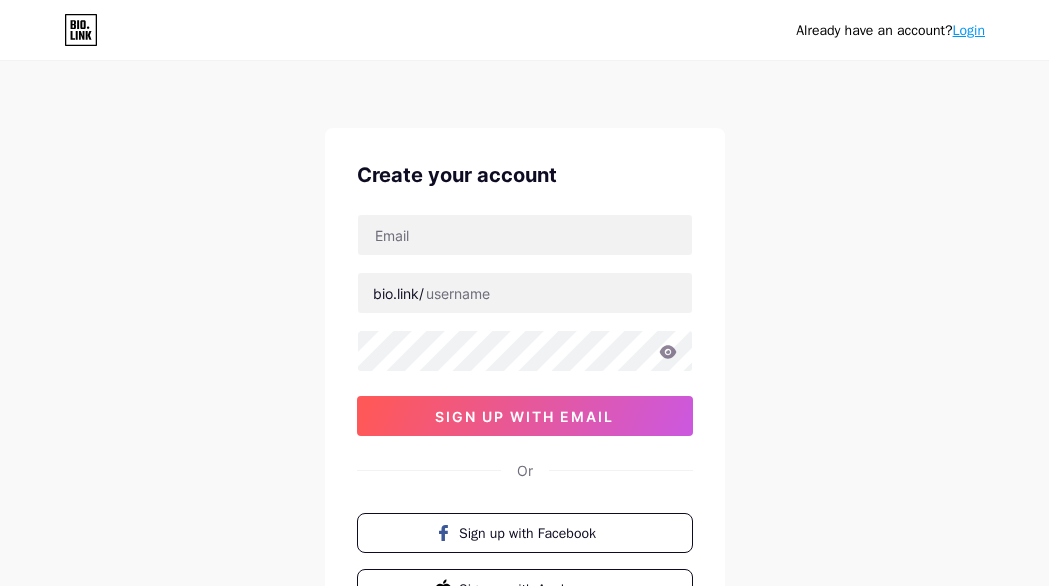 click on "Already have an account?  Login   Create your account         bio.link/                       sign up with email         Or       Sign up with Facebook
Sign up with Apple
By signing up, you agree to our  Terms of Service  and  Privacy Policy ." at bounding box center (524, 382) 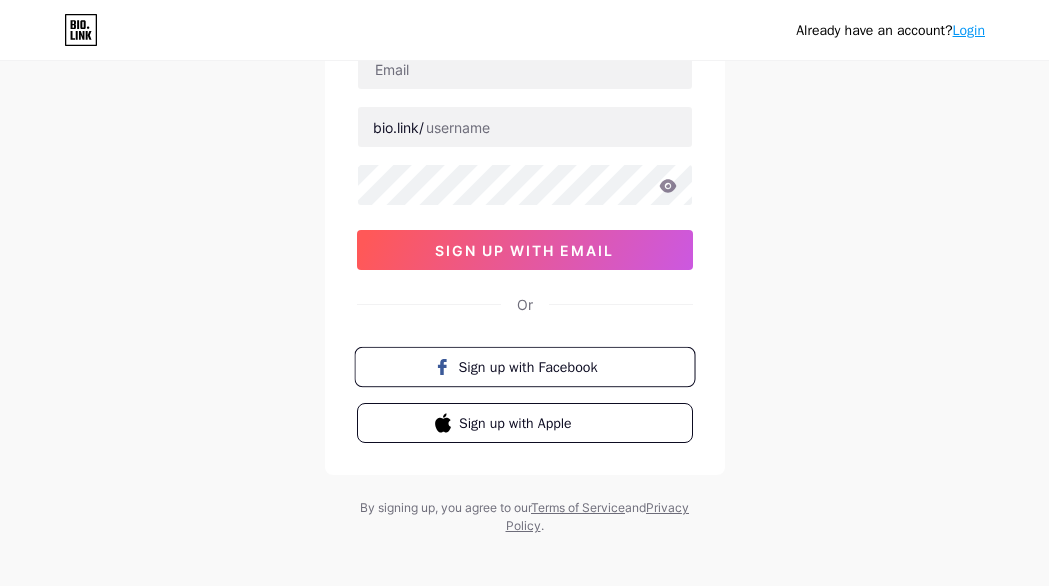scroll, scrollTop: 179, scrollLeft: 0, axis: vertical 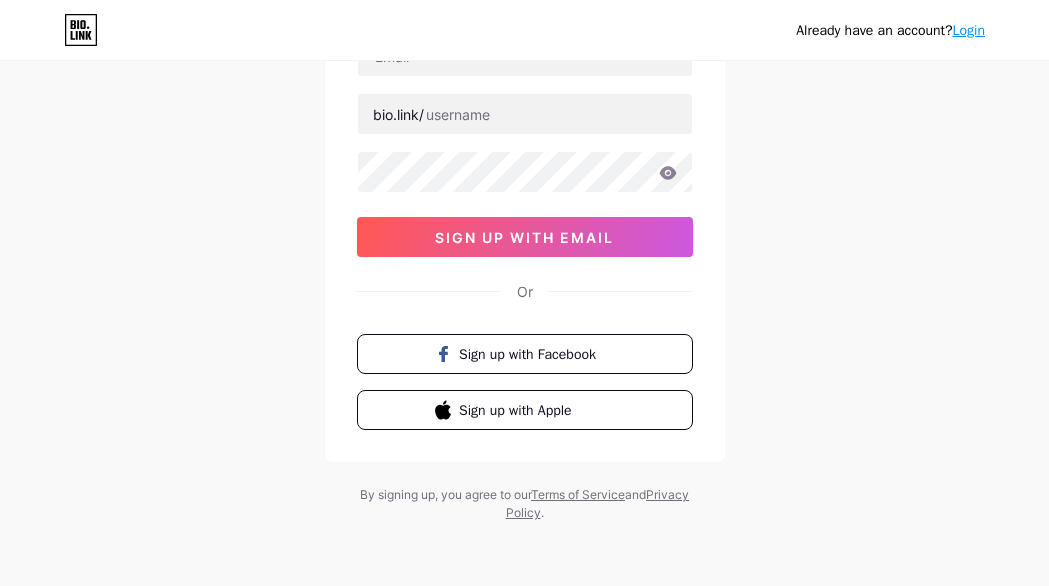 click on "Login" at bounding box center [969, 30] 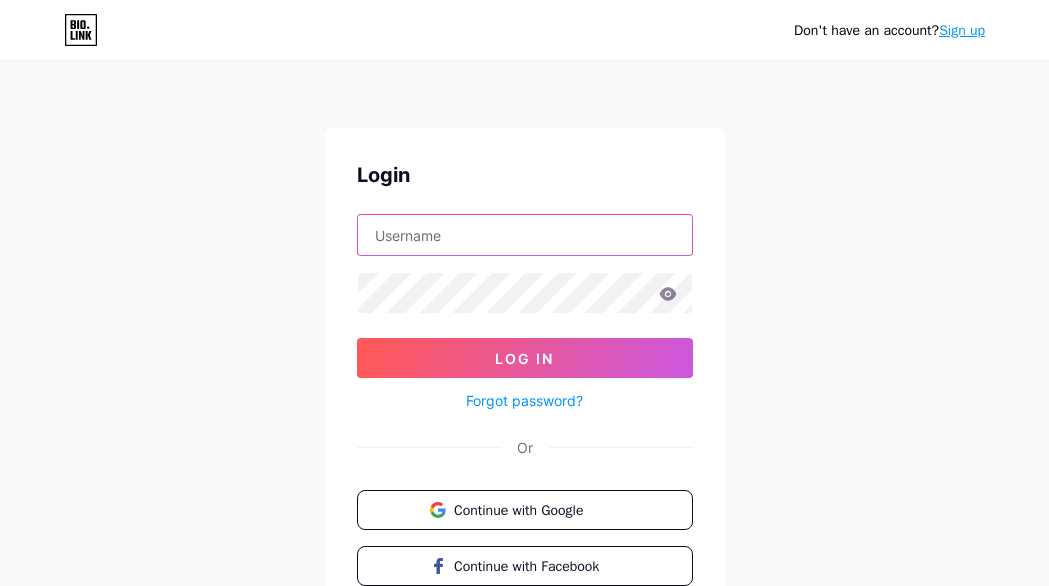 click at bounding box center [525, 235] 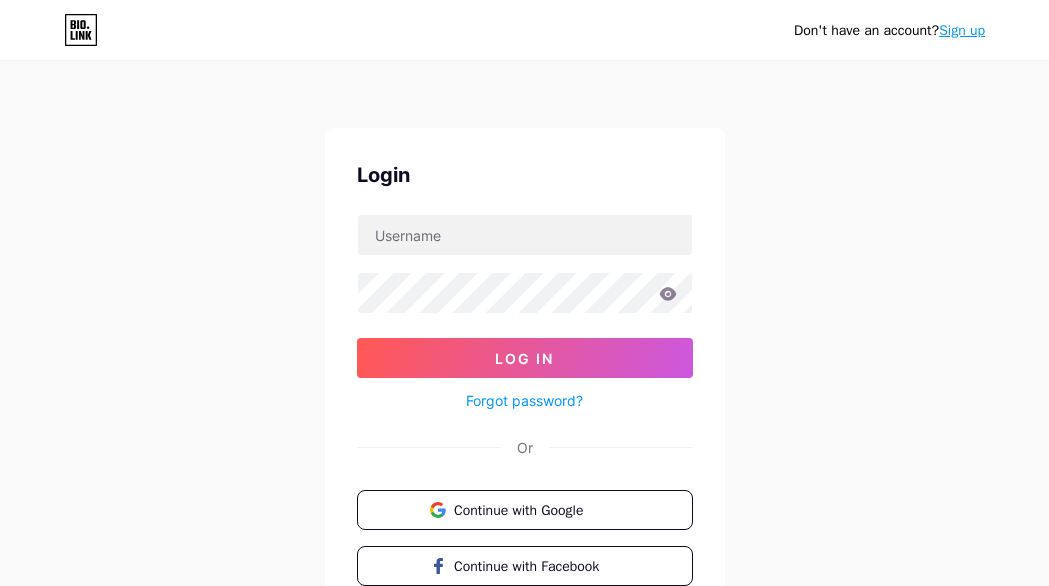 click on "Don't have an account?  Sign up   Login                   Log In
Forgot password?
Or       Continue with Google     Continue with Facebook
Continue with Apple" at bounding box center [524, 369] 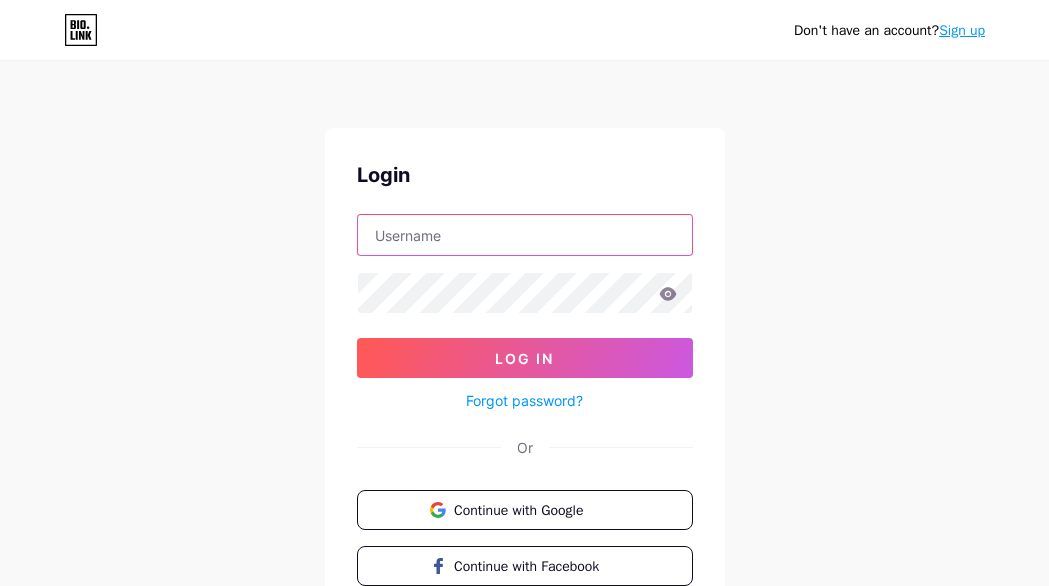 click at bounding box center (525, 235) 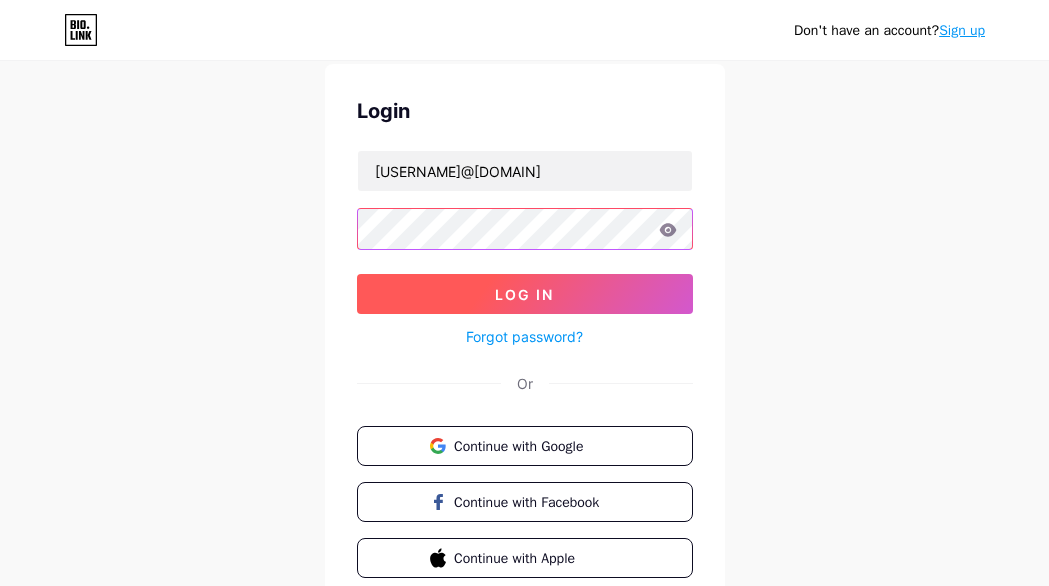 scroll, scrollTop: 151, scrollLeft: 0, axis: vertical 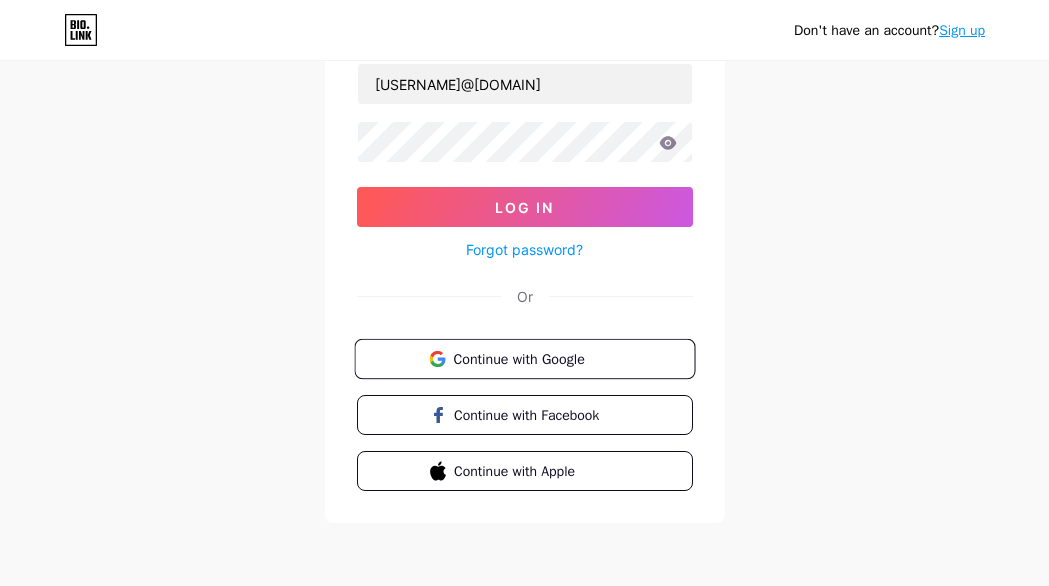 click on "Continue with Google" at bounding box center (536, 358) 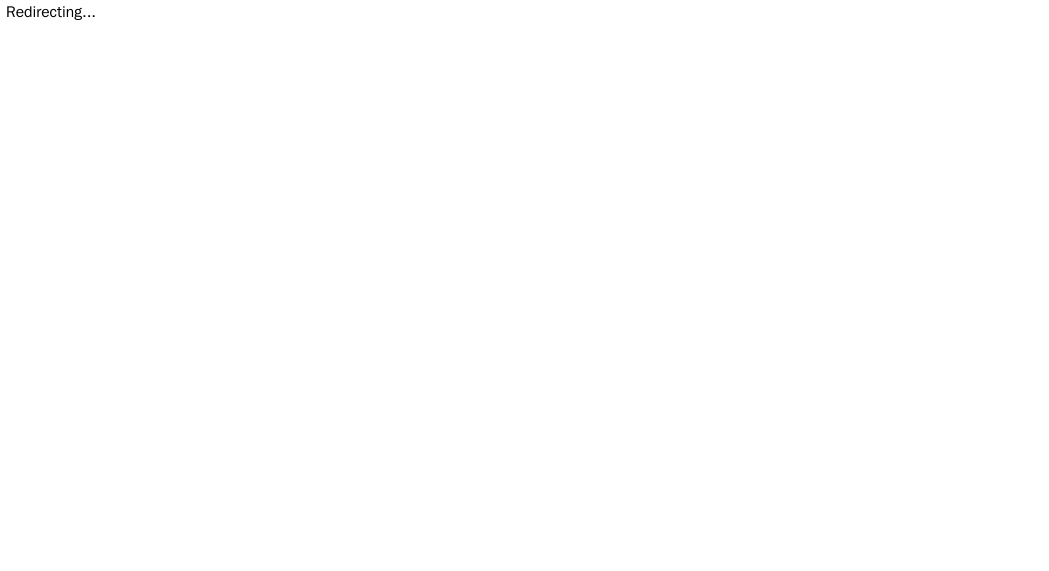 scroll, scrollTop: 0, scrollLeft: 0, axis: both 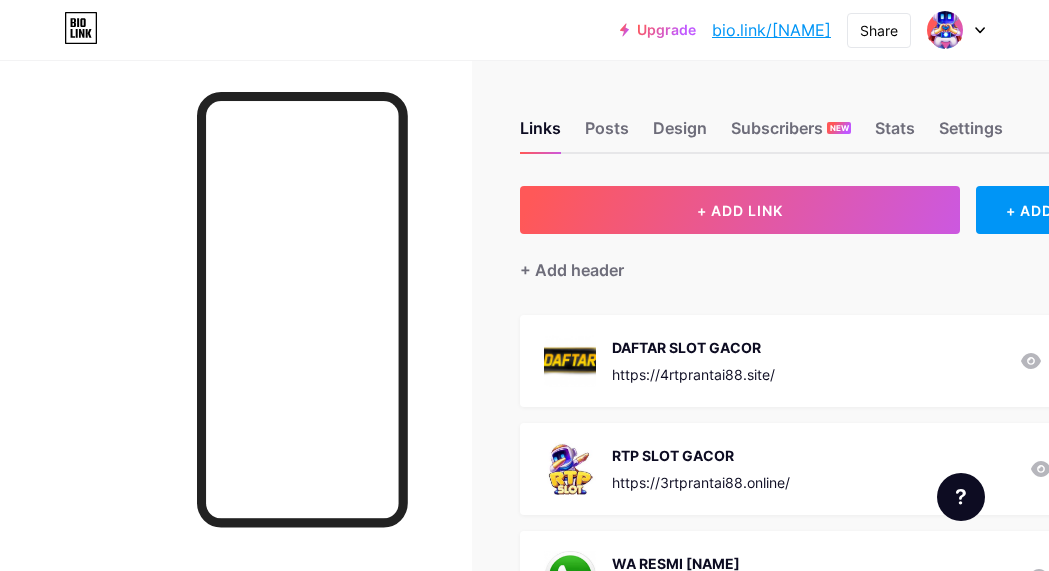 click on "https://4rtprantai88.site/" at bounding box center (693, 374) 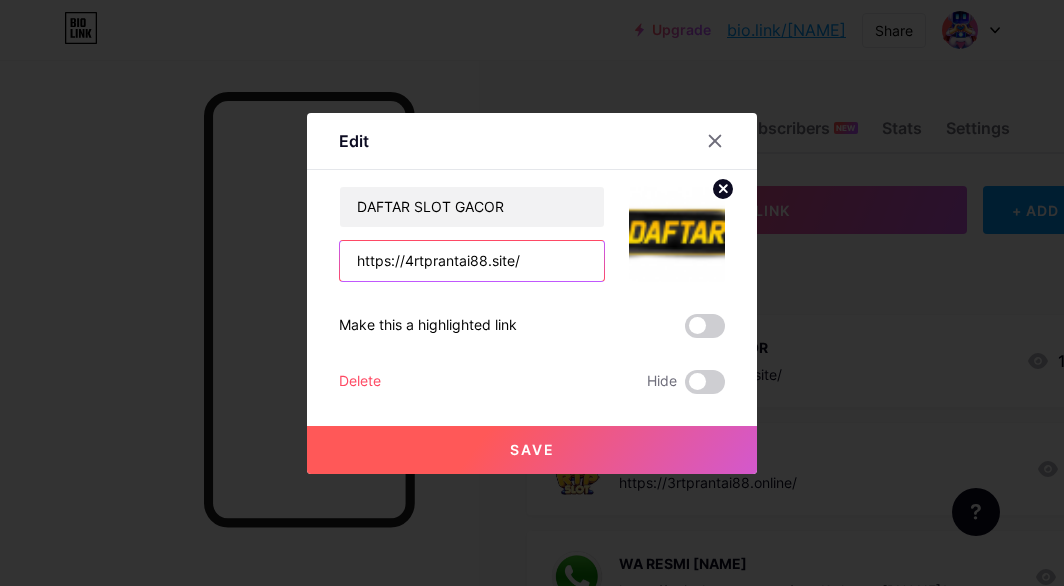 drag, startPoint x: 400, startPoint y: 258, endPoint x: 507, endPoint y: 258, distance: 107 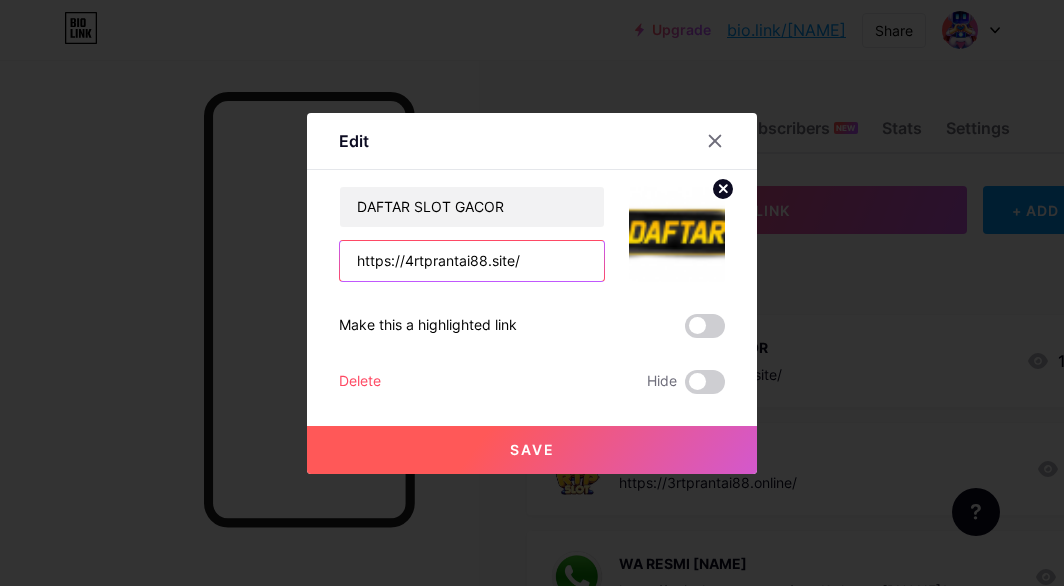 click on "https://4rtprantai88.site/" at bounding box center [472, 261] 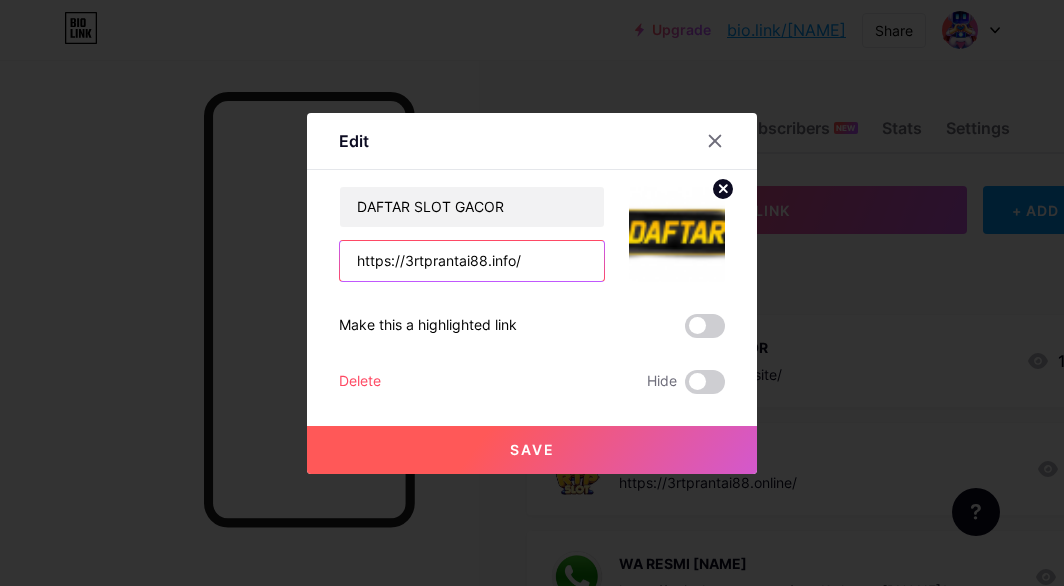 type on "https://3rtprantai88.info/" 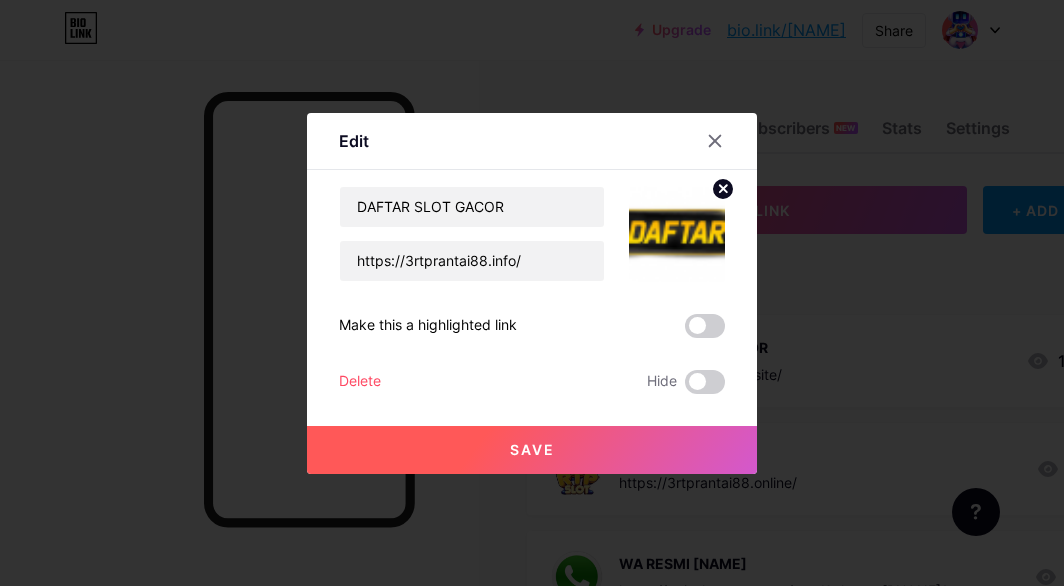 click on "Save" at bounding box center [532, 450] 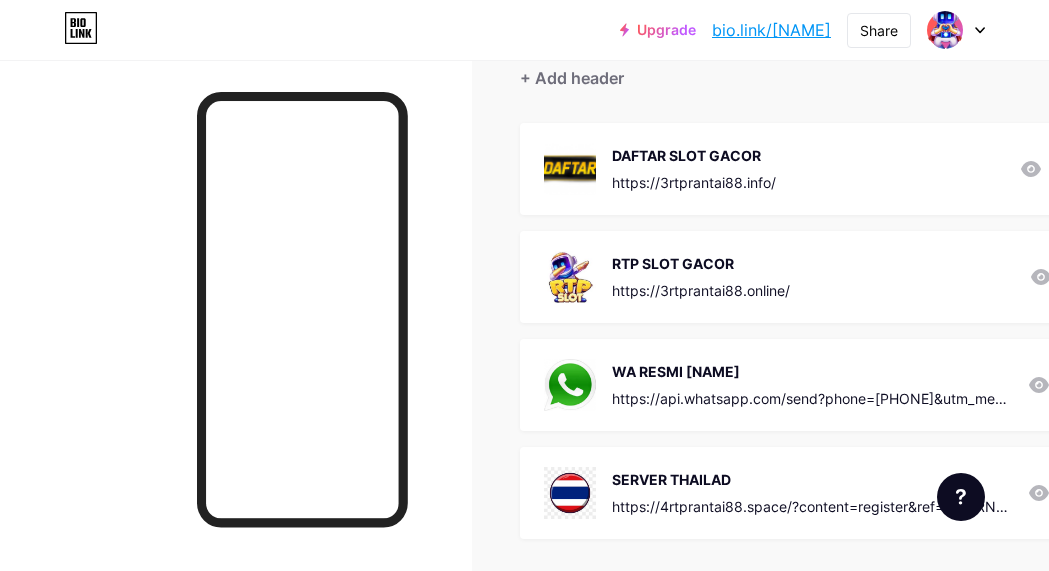 scroll, scrollTop: 200, scrollLeft: 0, axis: vertical 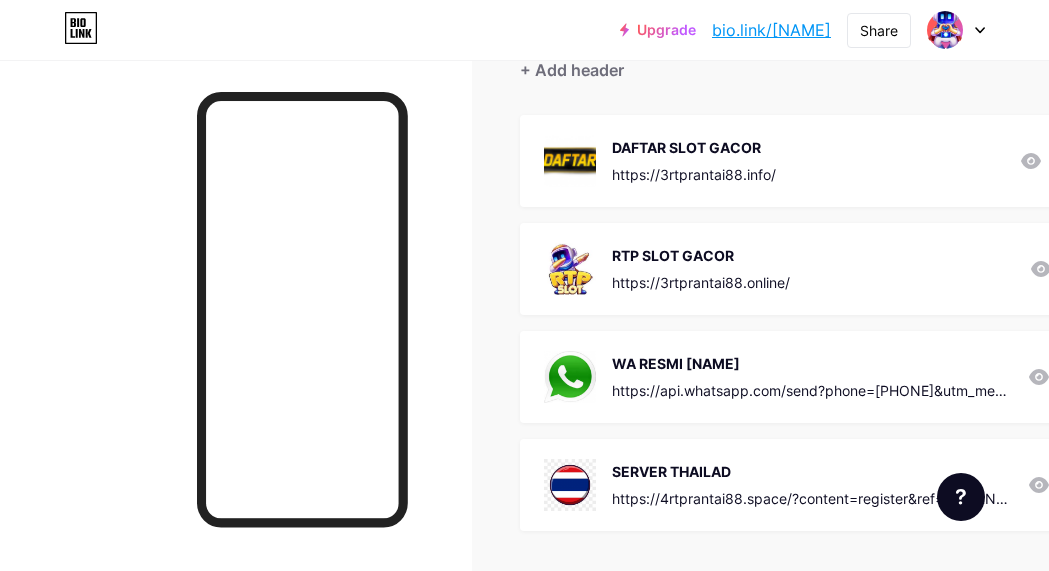 click on "SERVER THAILAD
https://4rtprantai88.space/?content=register&ref=[USERNAME]" at bounding box center [811, 485] 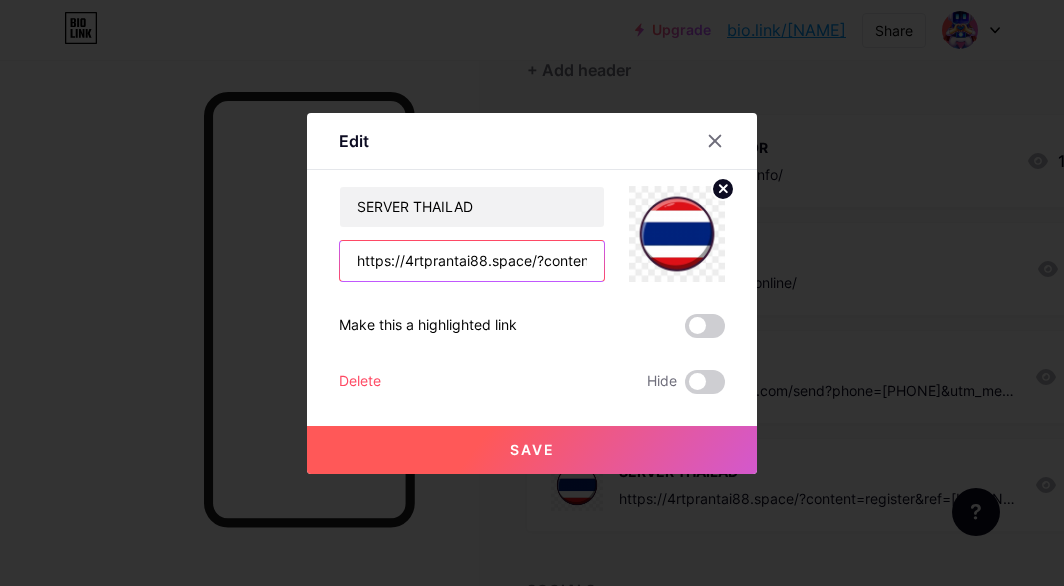 click on "https://4rtprantai88.space/?content=register&ref=[USERNAME]" at bounding box center [472, 261] 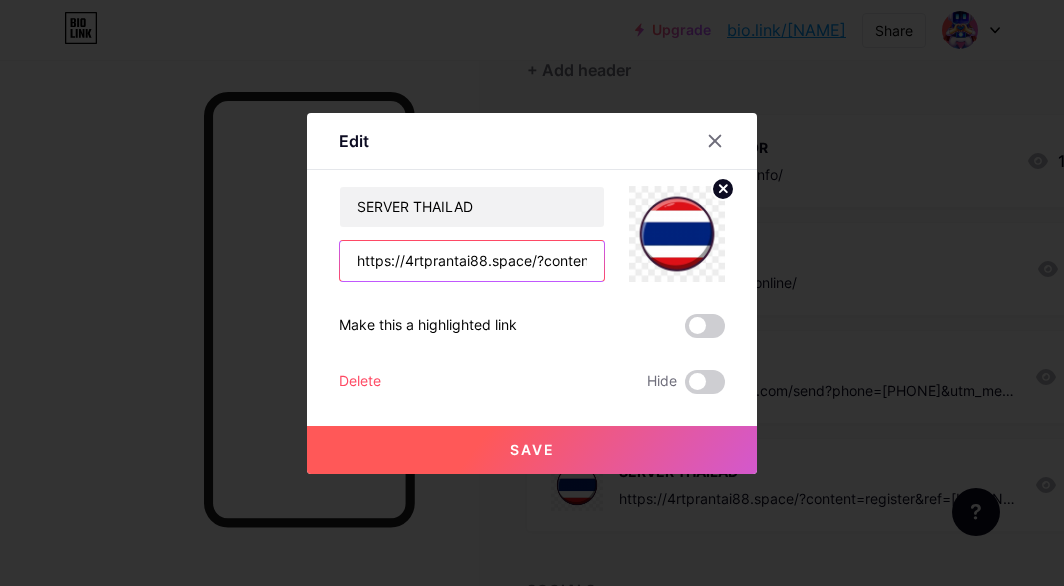 drag, startPoint x: 397, startPoint y: 256, endPoint x: 525, endPoint y: 260, distance: 128.06248 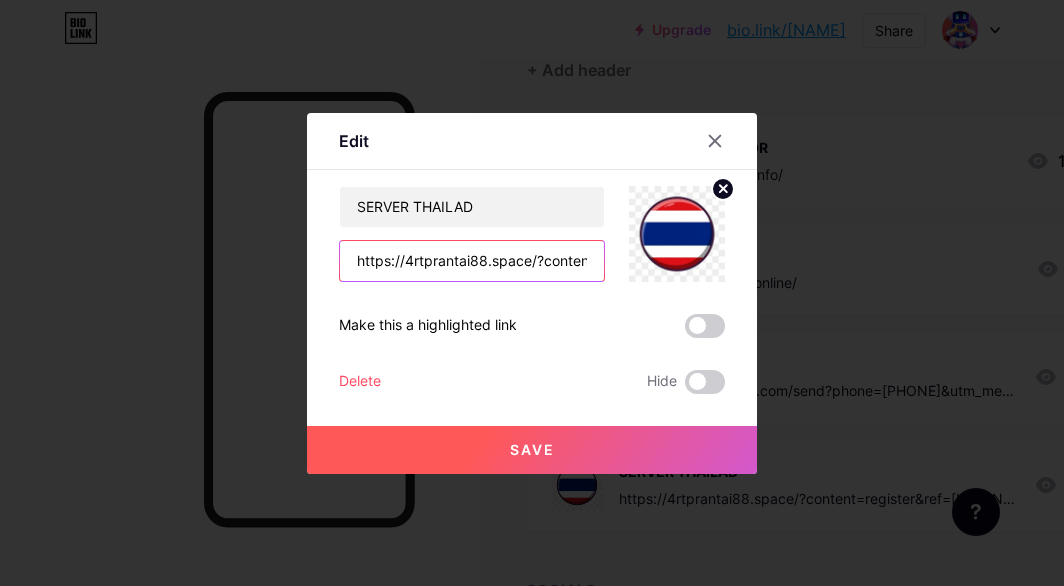 click on "https://4rtprantai88.space/?content=register&ref=[USERNAME]" at bounding box center (472, 261) 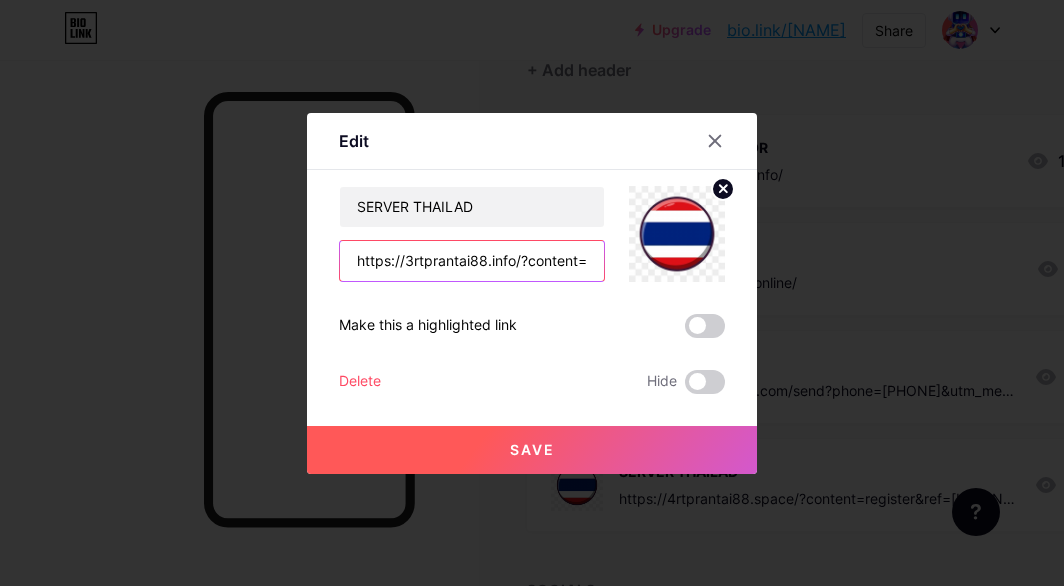type on "https://3rtprantai88.info/?content=register&ref=[USERNAME]" 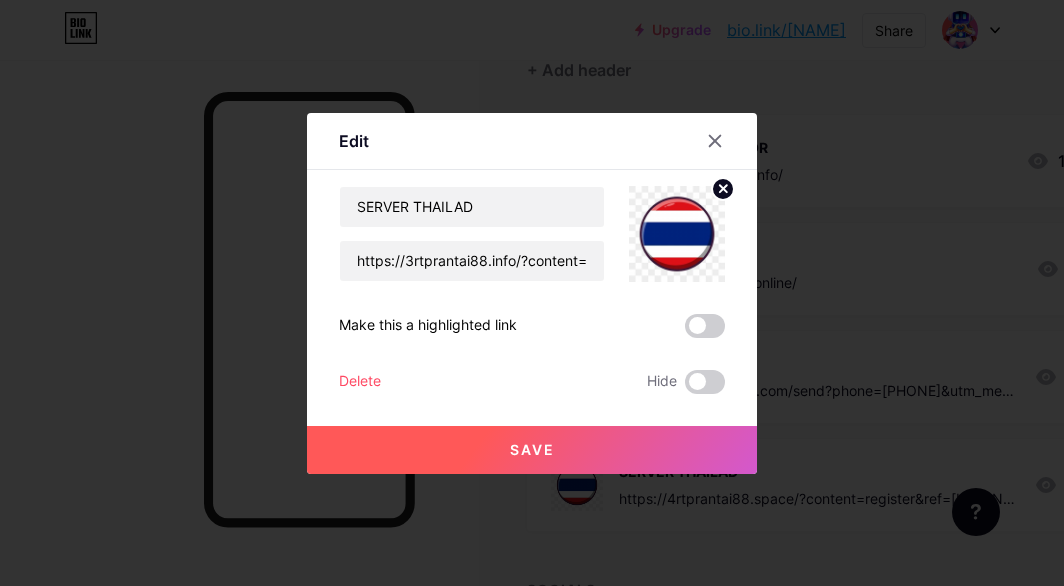 click on "Save" at bounding box center [532, 450] 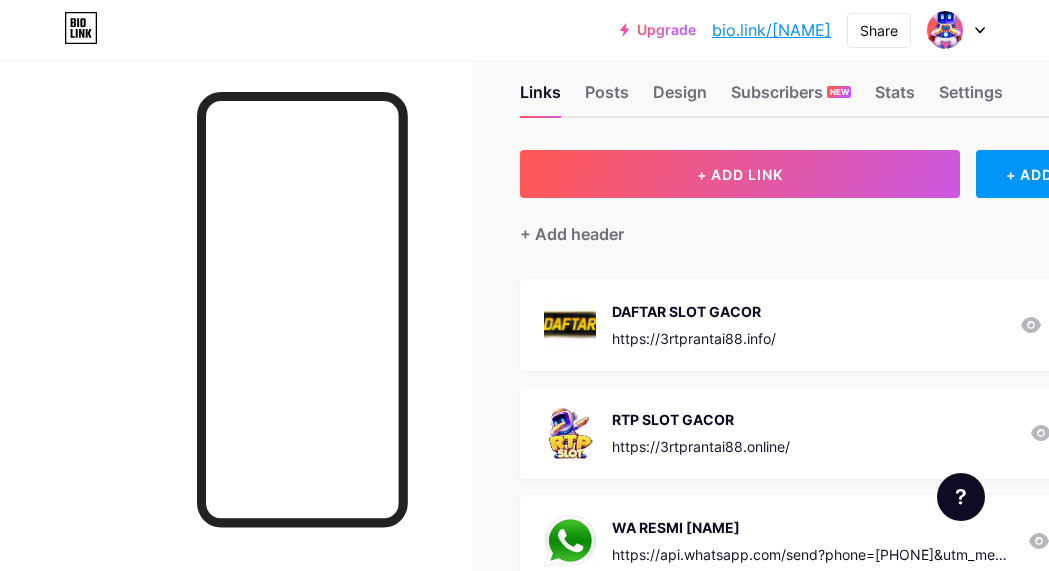scroll, scrollTop: 0, scrollLeft: 0, axis: both 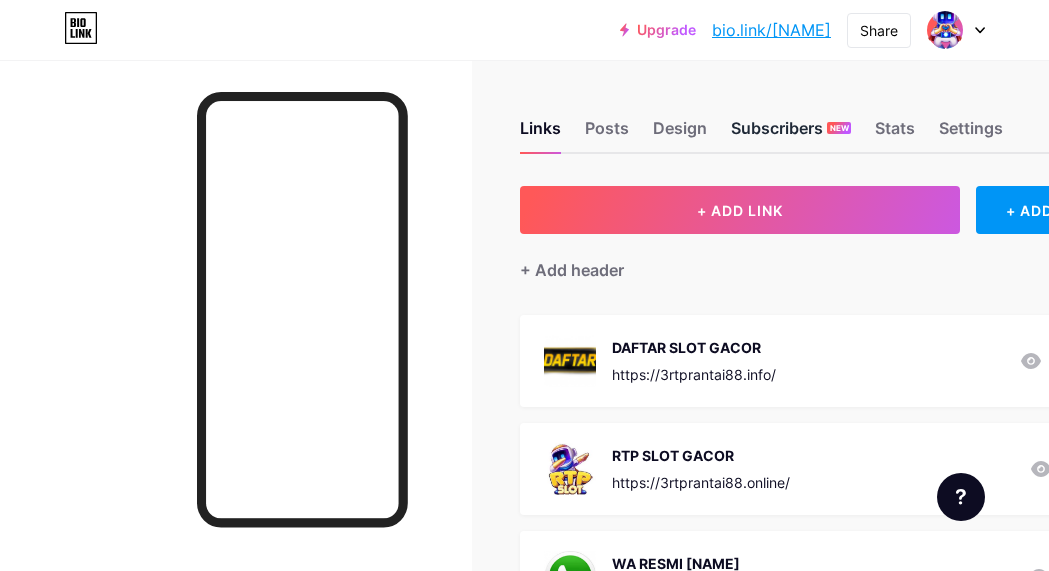 click on "Subscribers
NEW" at bounding box center [791, 134] 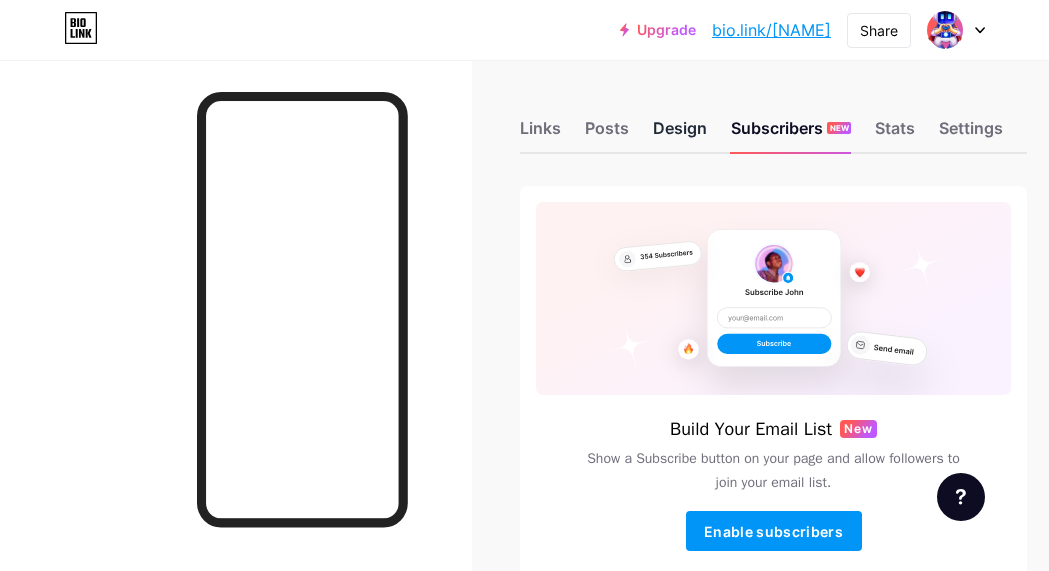 click on "Design" at bounding box center [680, 134] 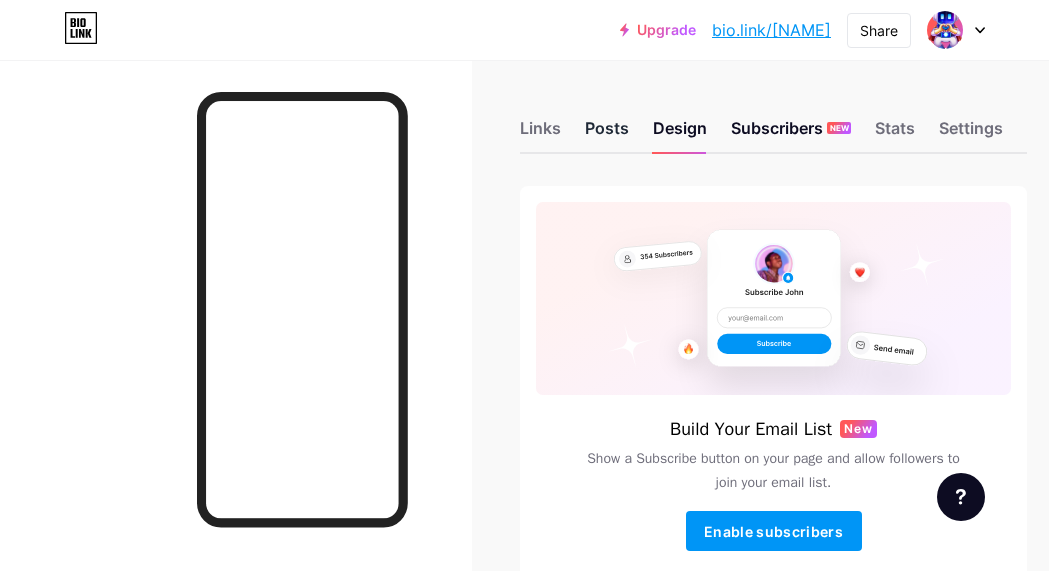 click on "Posts" at bounding box center (607, 134) 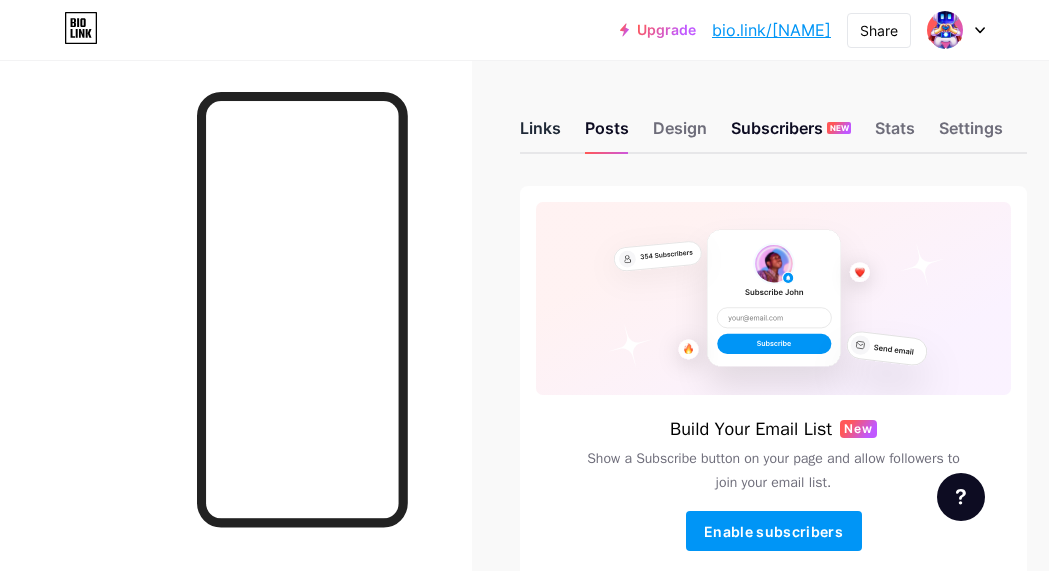 click on "Links" at bounding box center [540, 134] 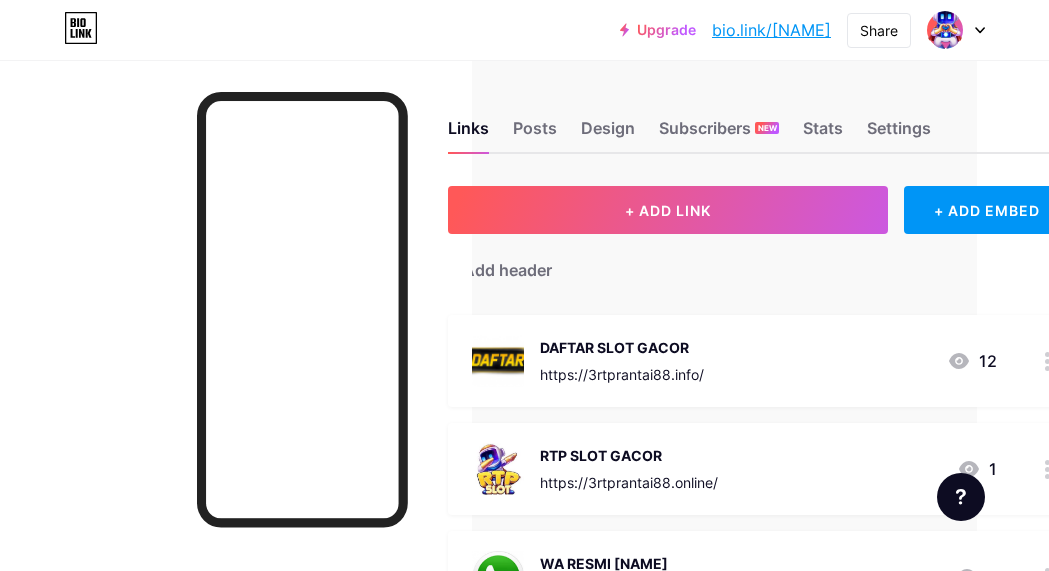 scroll, scrollTop: 0, scrollLeft: 0, axis: both 